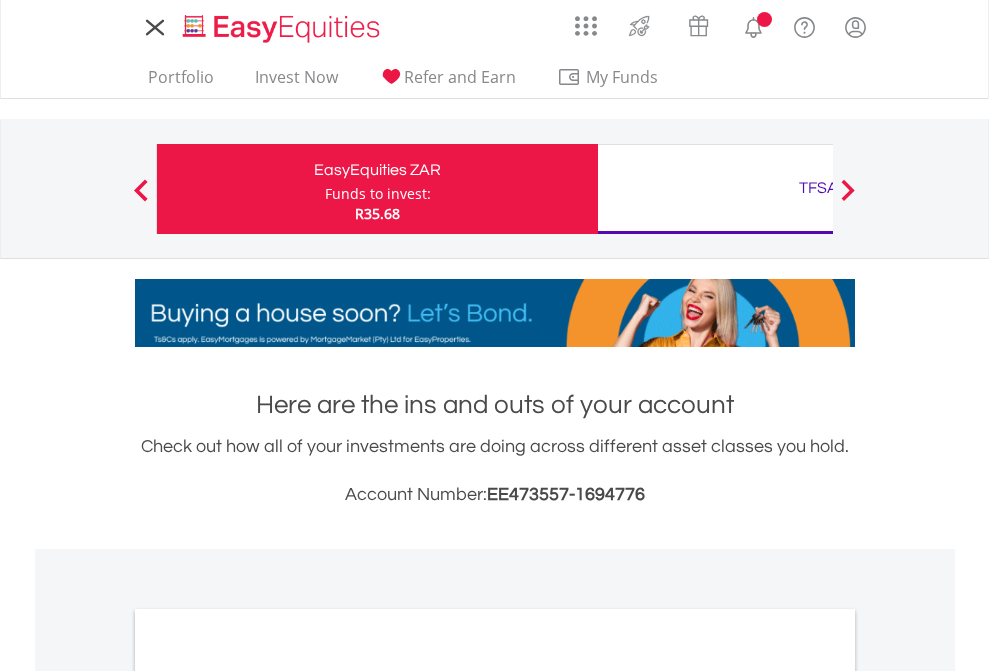 scroll, scrollTop: 0, scrollLeft: 0, axis: both 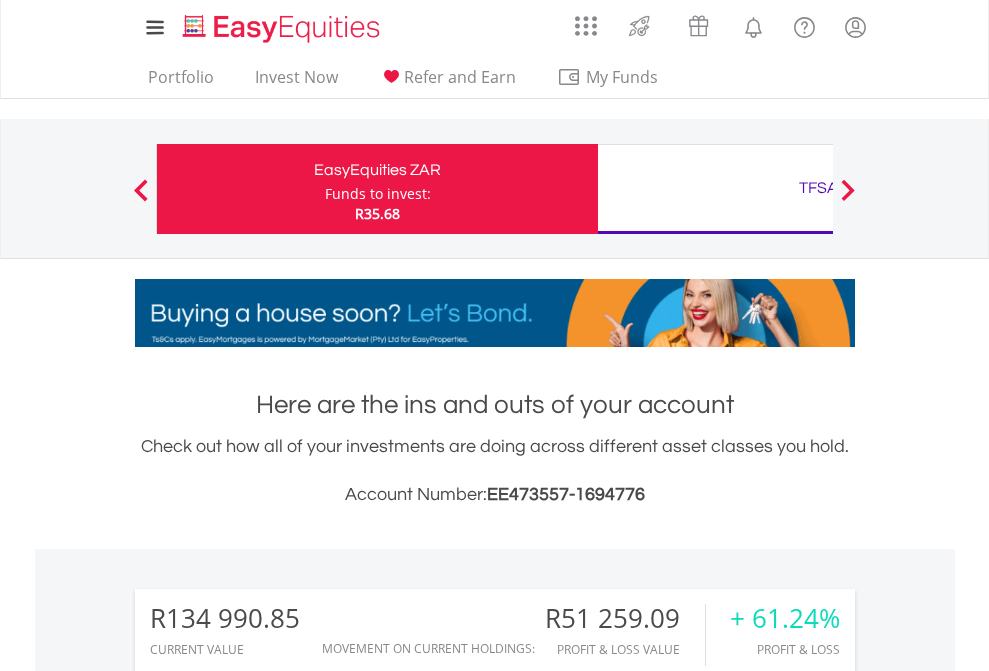 click on "Funds to invest:" at bounding box center (378, 194) 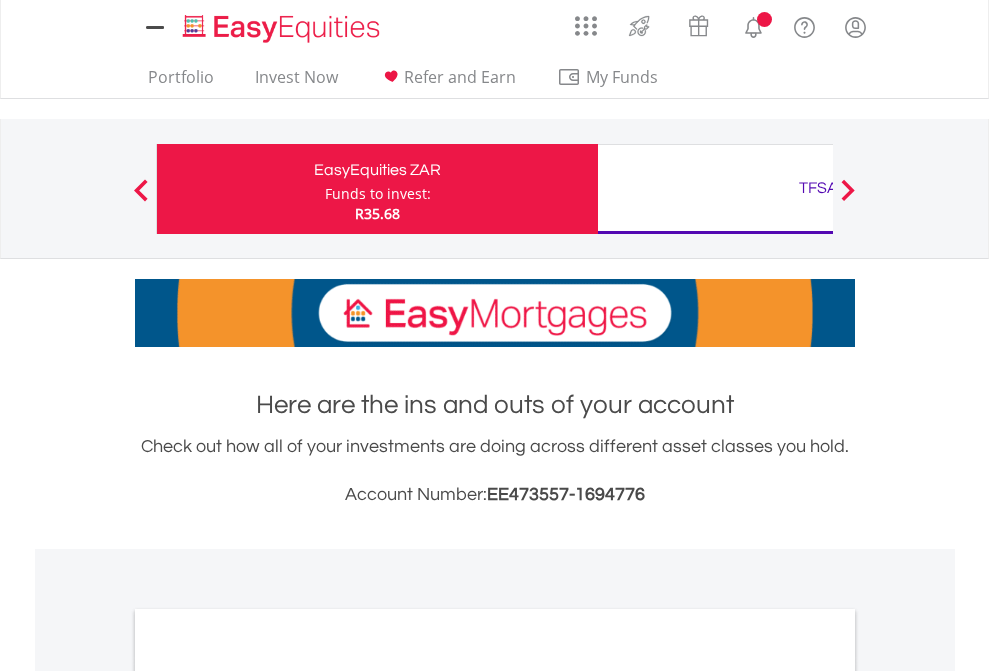 scroll, scrollTop: 0, scrollLeft: 0, axis: both 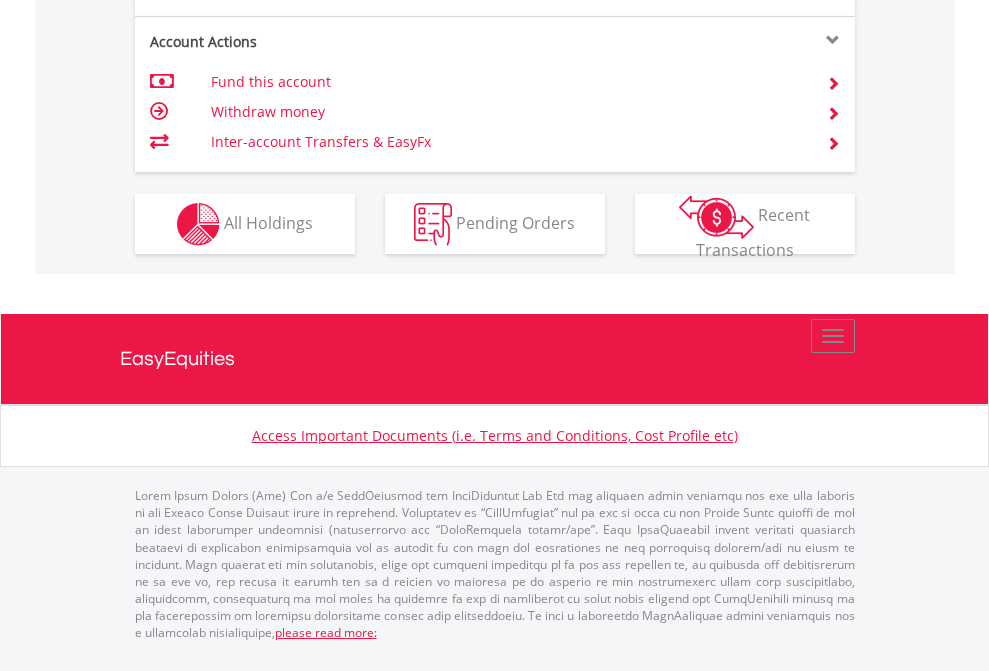 click on "Investment types" at bounding box center (706, -337) 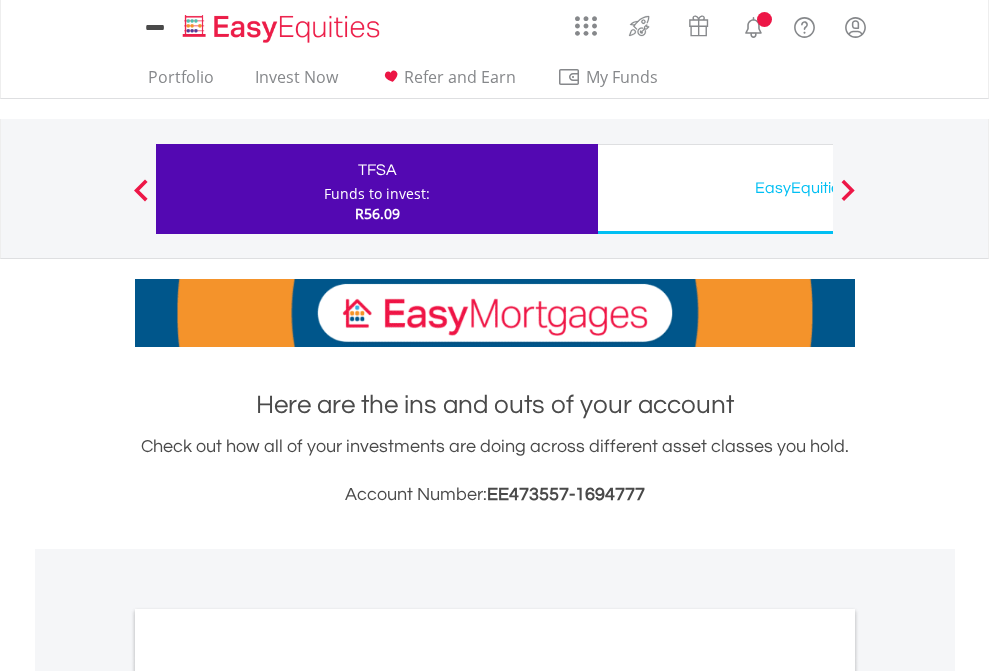 scroll, scrollTop: 0, scrollLeft: 0, axis: both 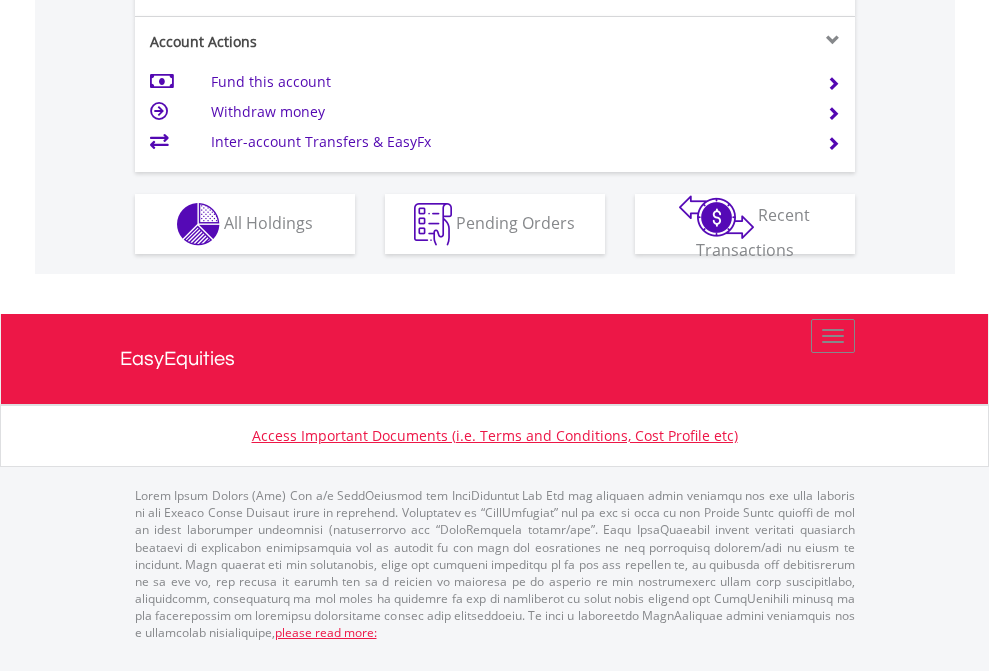 click on "Investment types" at bounding box center (706, -337) 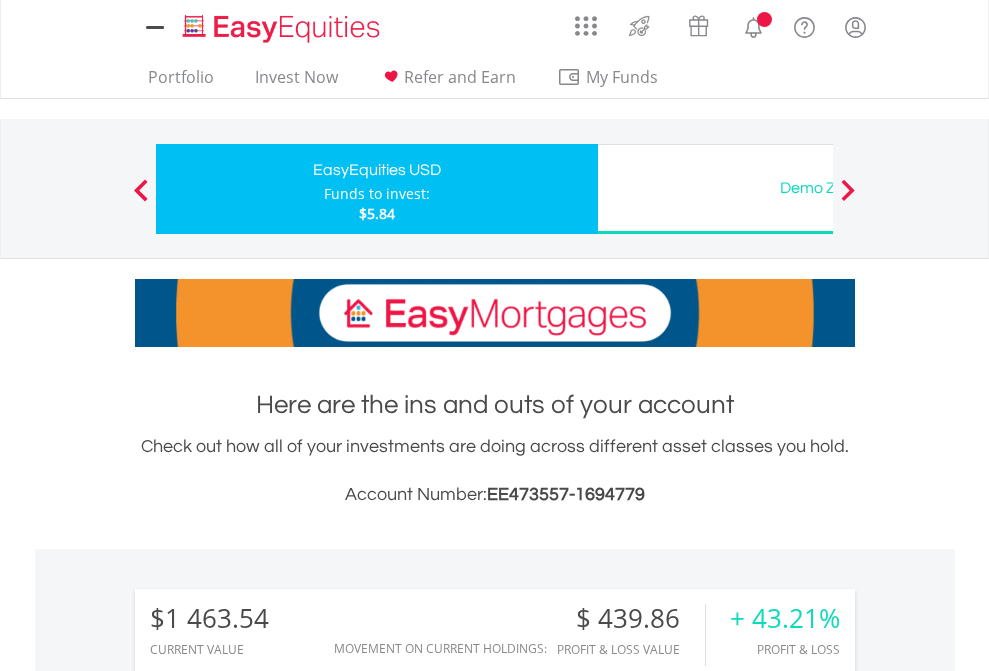 scroll, scrollTop: 0, scrollLeft: 0, axis: both 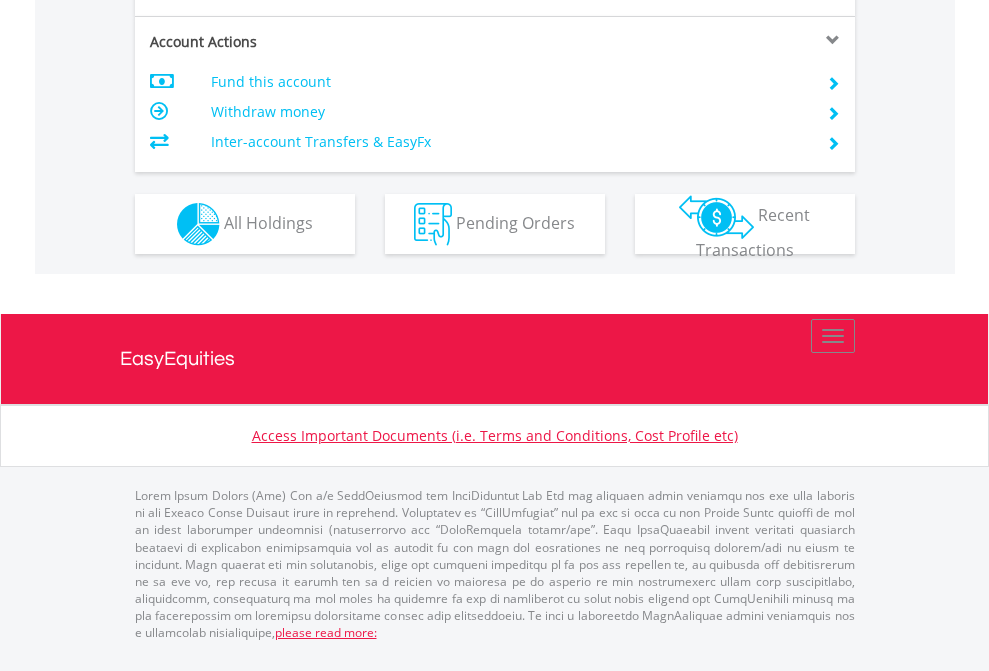 click on "Investment types" at bounding box center [706, -337] 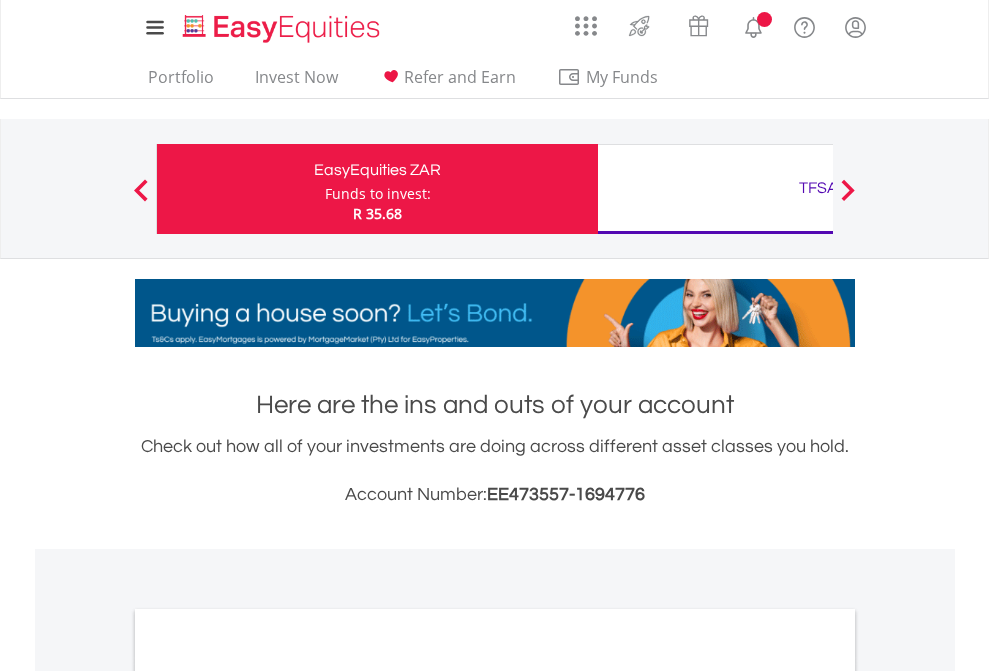 scroll, scrollTop: 0, scrollLeft: 0, axis: both 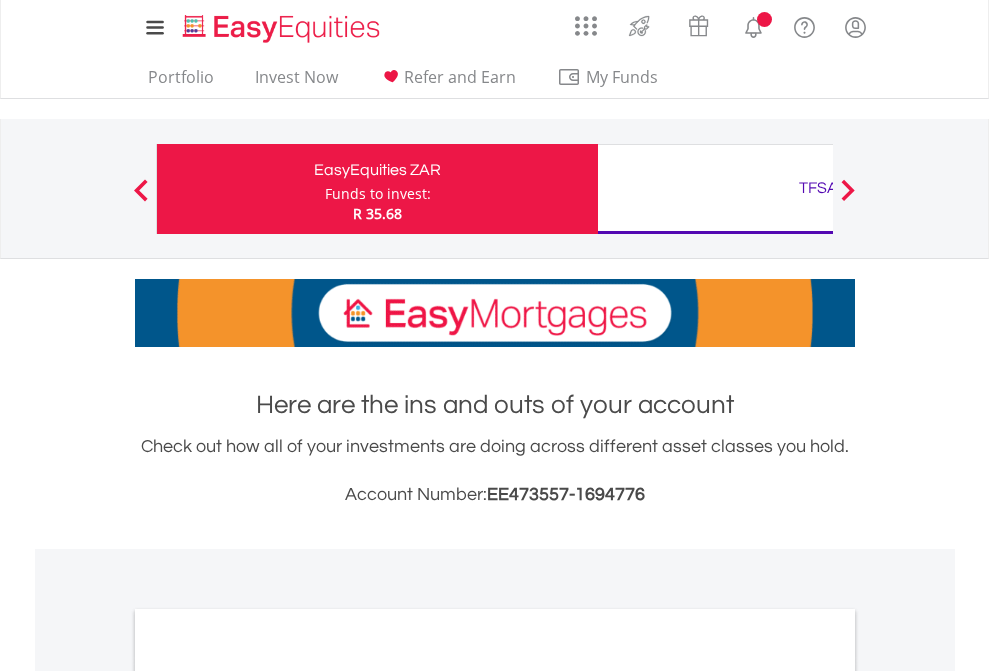 click on "All Holdings" at bounding box center (268, 1096) 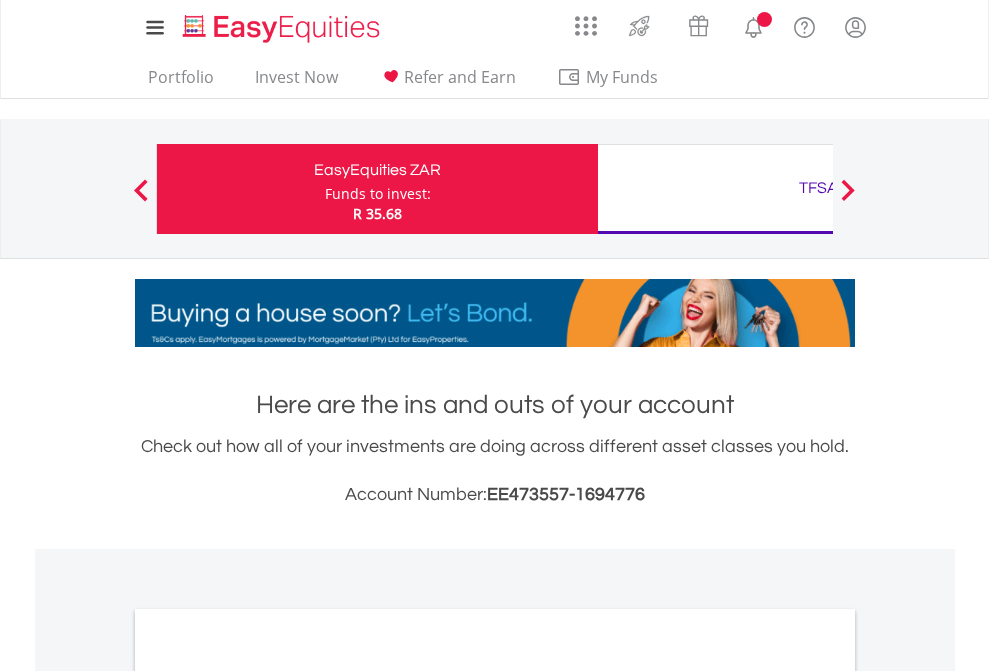 scroll, scrollTop: 1202, scrollLeft: 0, axis: vertical 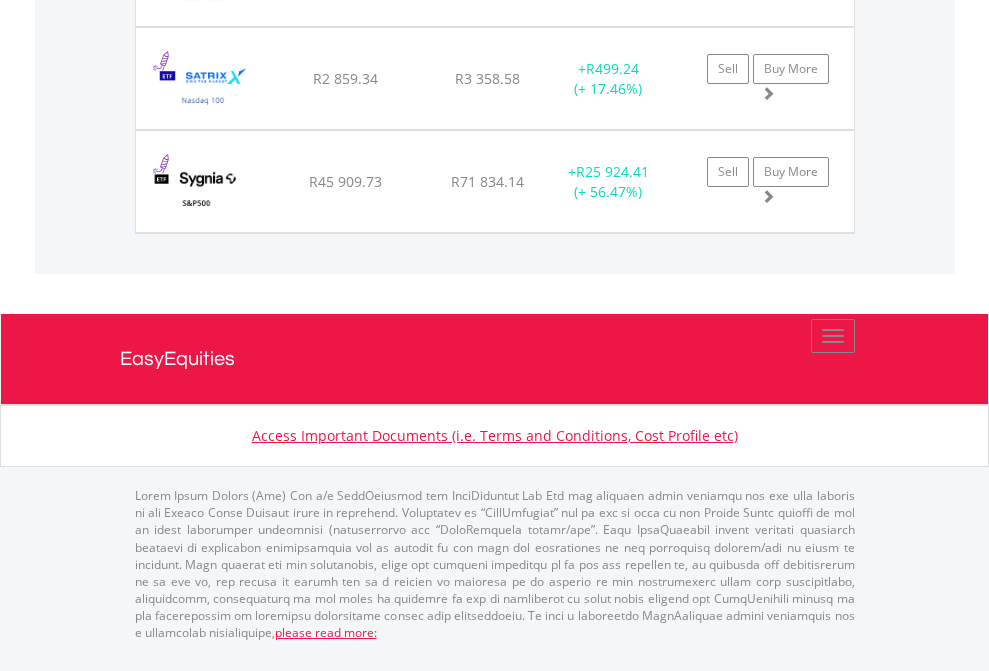click on "TFSA" at bounding box center (818, -1380) 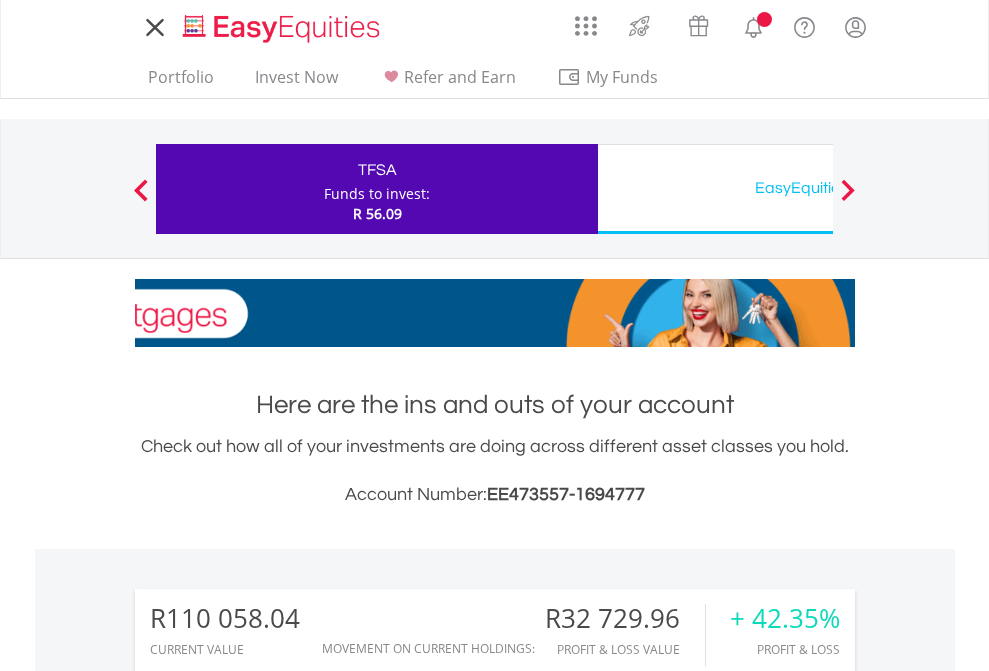scroll, scrollTop: 0, scrollLeft: 0, axis: both 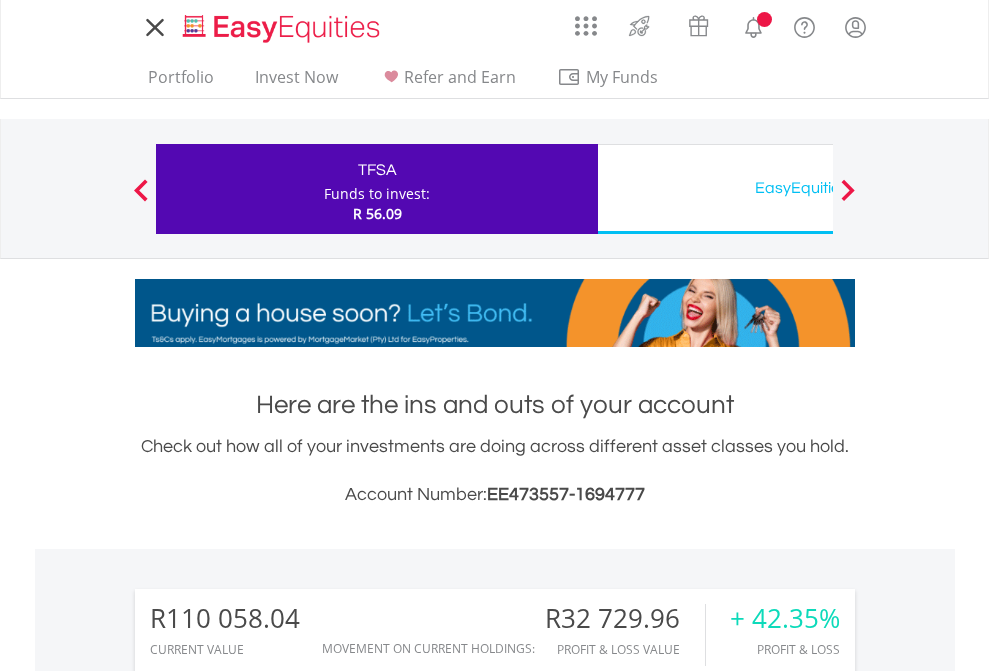 click on "All Holdings" at bounding box center (268, 1546) 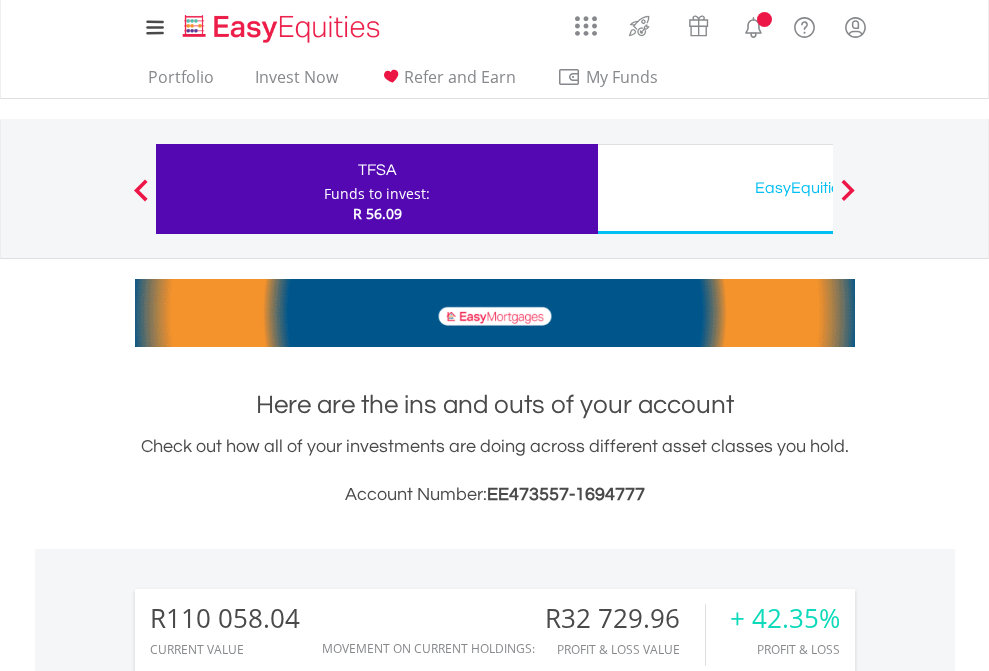 scroll, scrollTop: 1573, scrollLeft: 0, axis: vertical 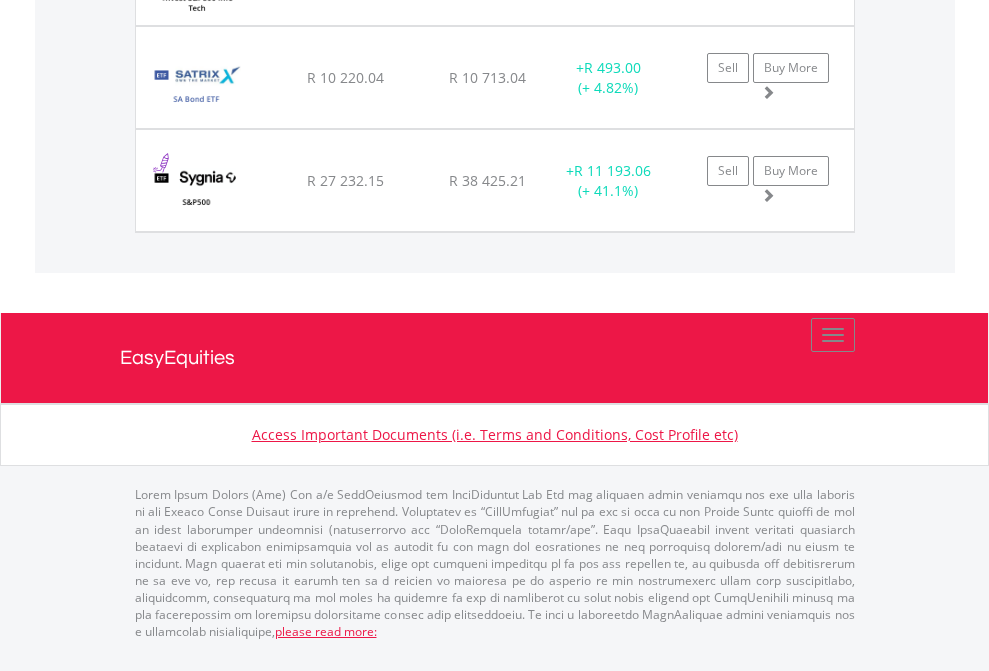 click on "EasyEquities USD" at bounding box center (818, -1625) 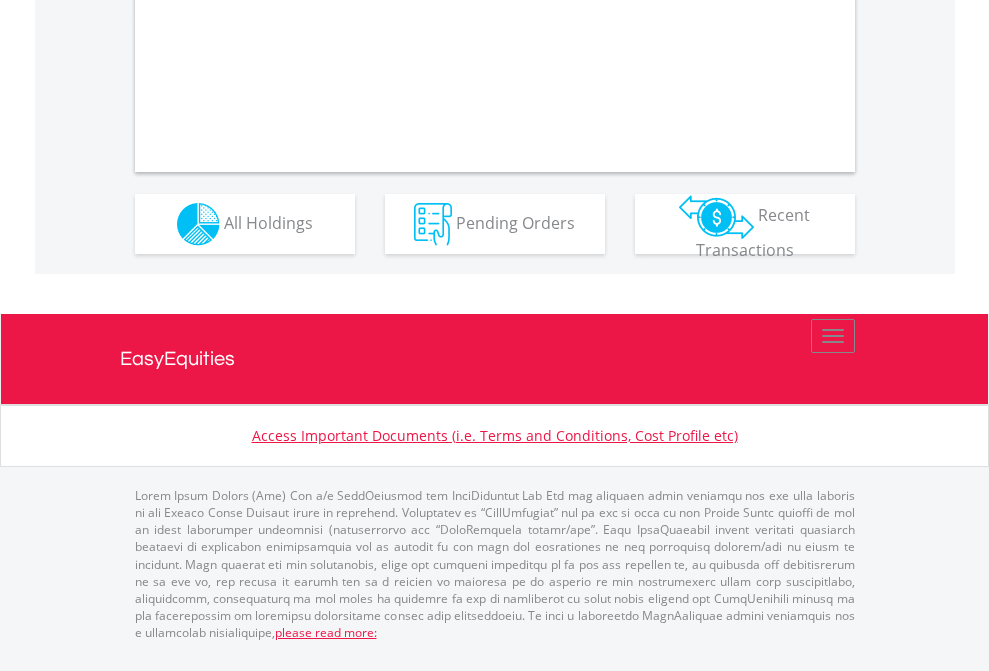 click on "All Holdings" at bounding box center (268, 222) 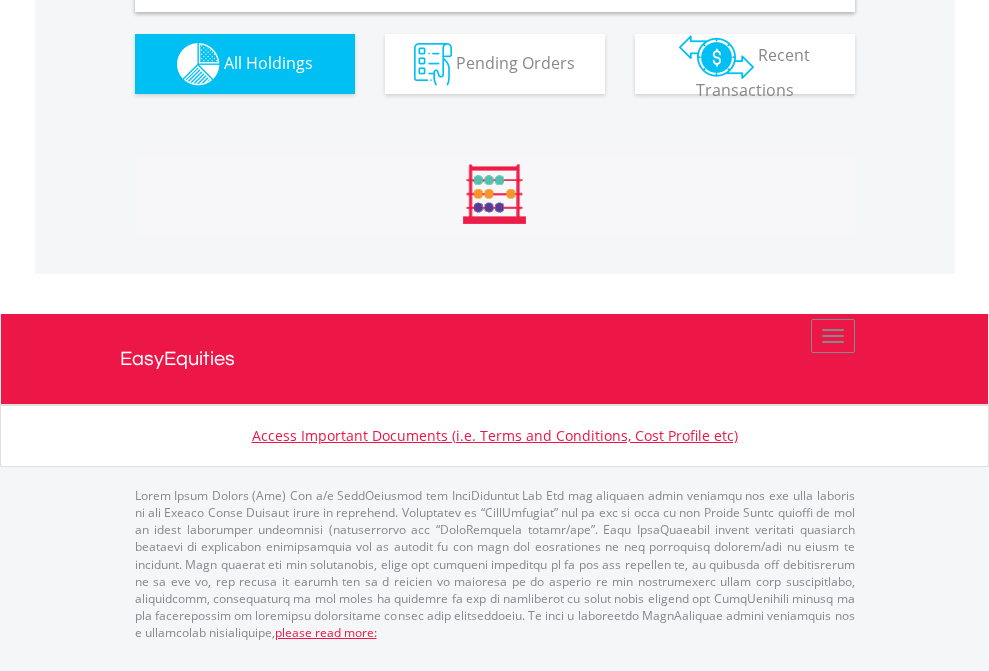 scroll, scrollTop: 1933, scrollLeft: 0, axis: vertical 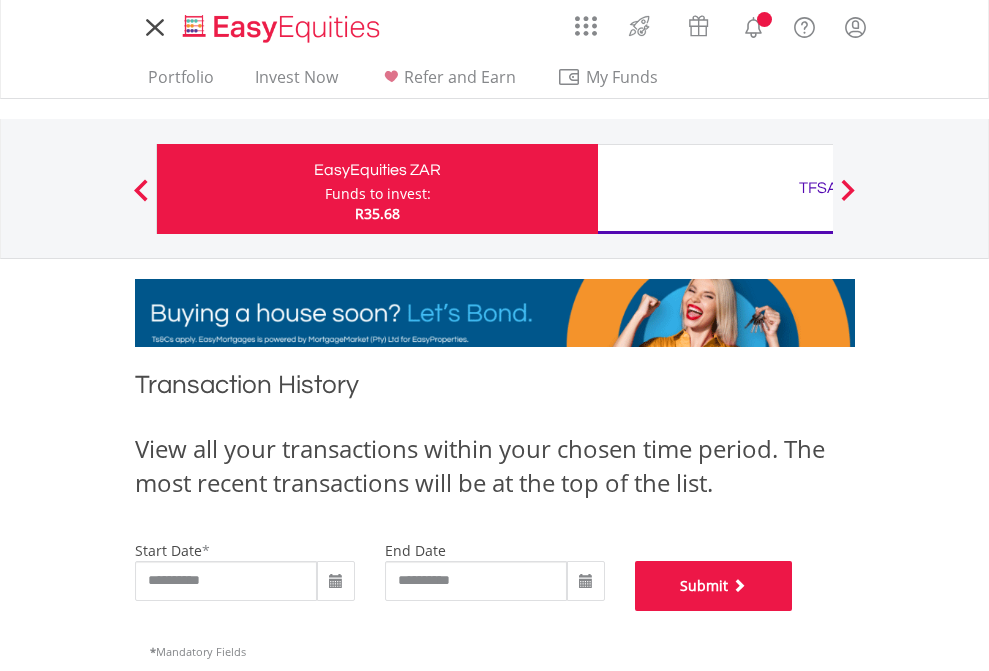 click on "Submit" at bounding box center [714, 586] 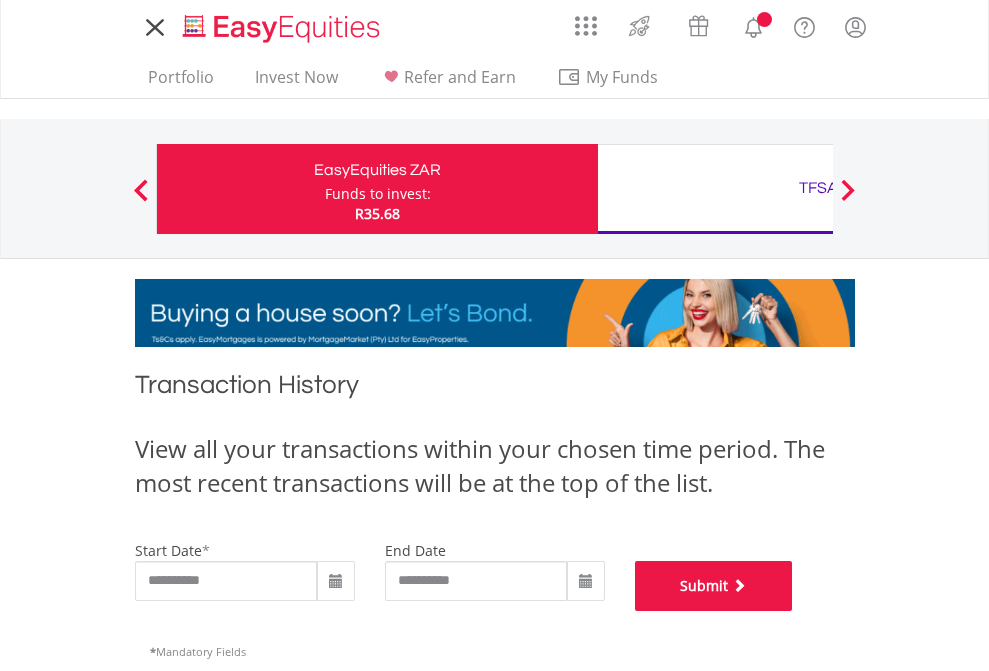 scroll, scrollTop: 811, scrollLeft: 0, axis: vertical 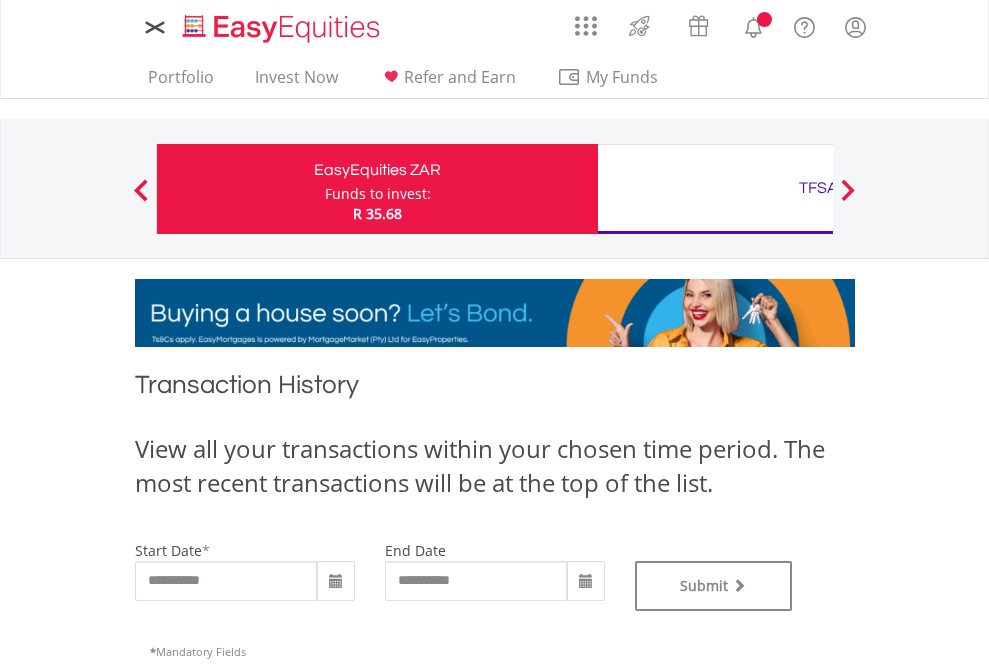 click on "TFSA" at bounding box center (818, 188) 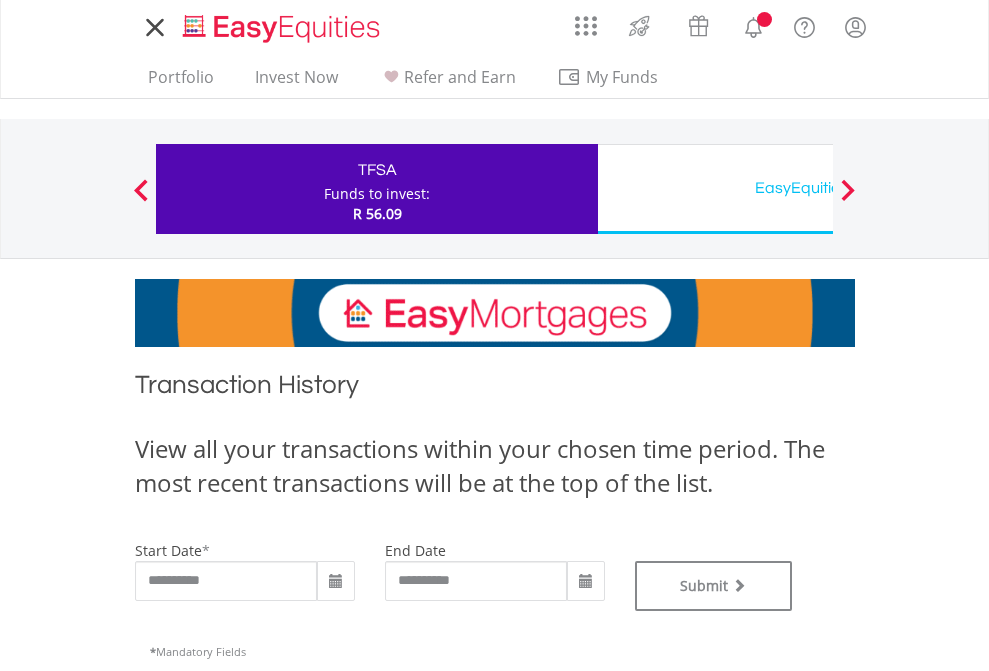 scroll, scrollTop: 0, scrollLeft: 0, axis: both 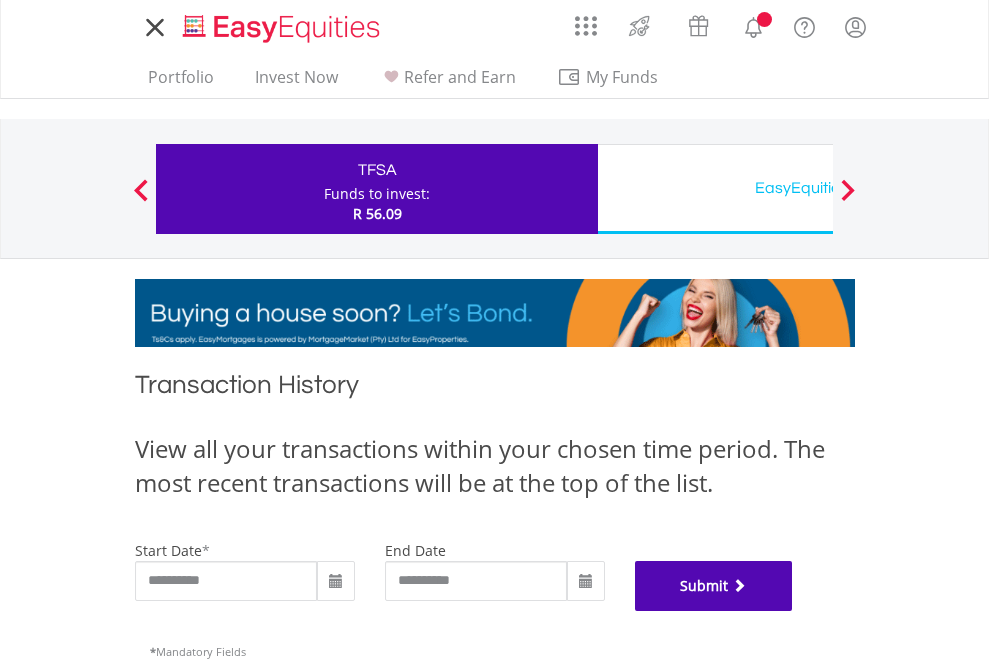 click on "Submit" at bounding box center (714, 586) 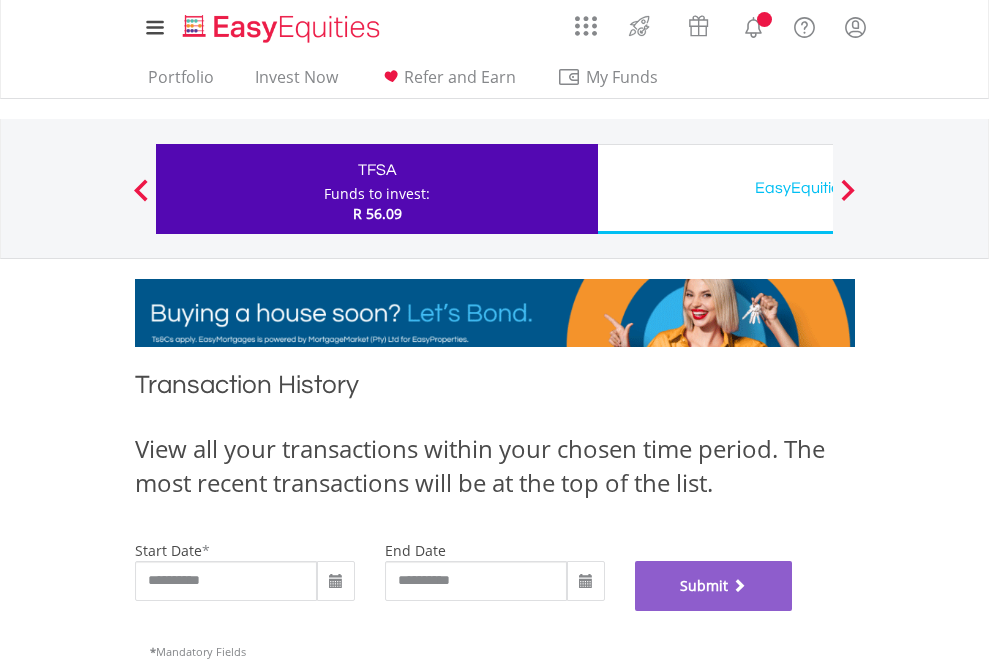 scroll, scrollTop: 811, scrollLeft: 0, axis: vertical 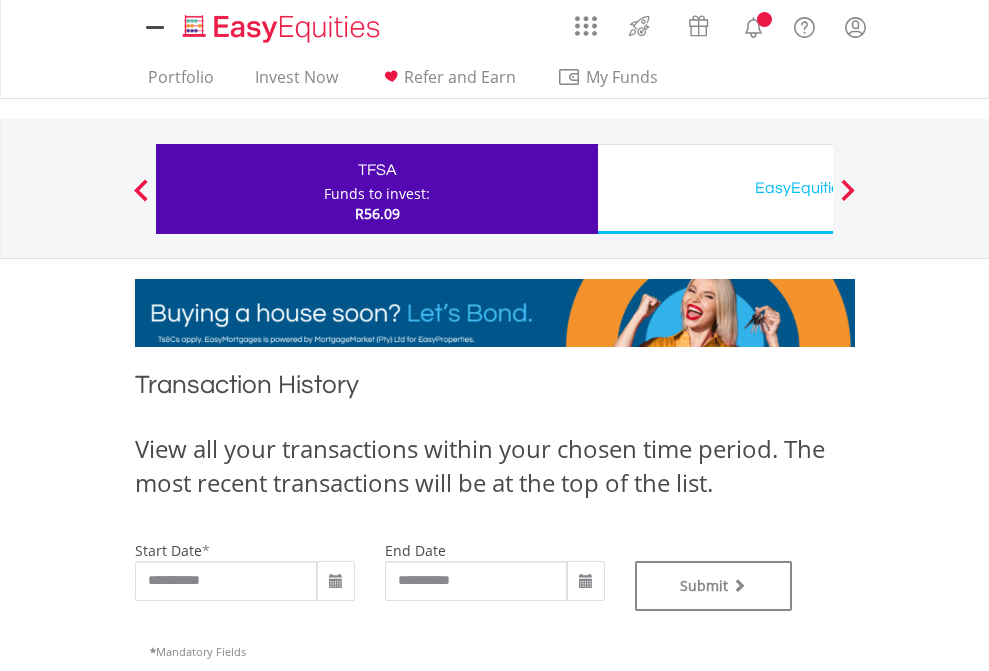 click on "EasyEquities USD" at bounding box center [818, 188] 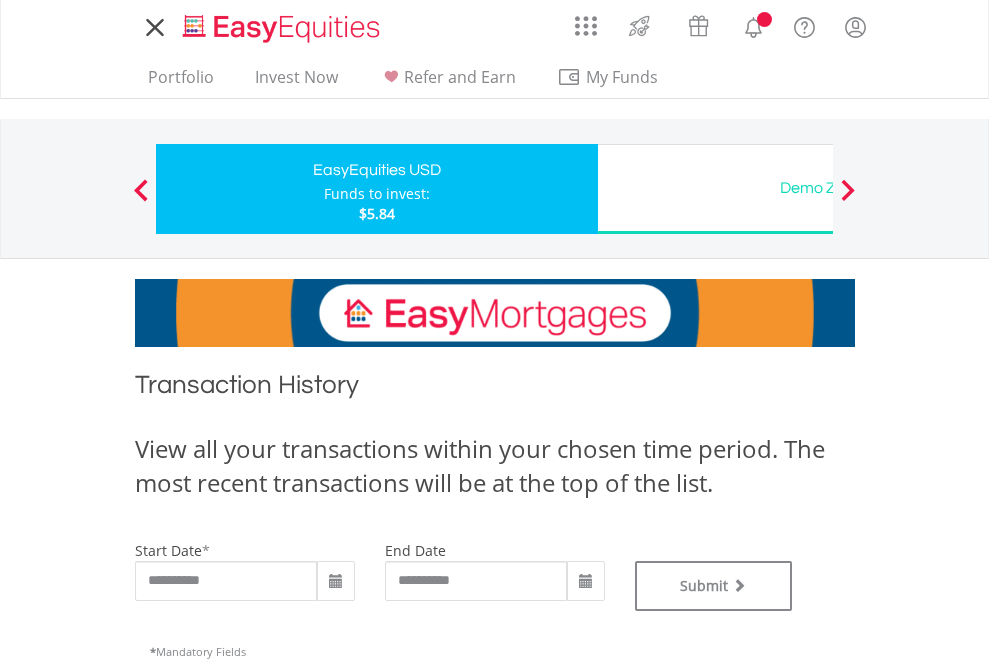scroll, scrollTop: 0, scrollLeft: 0, axis: both 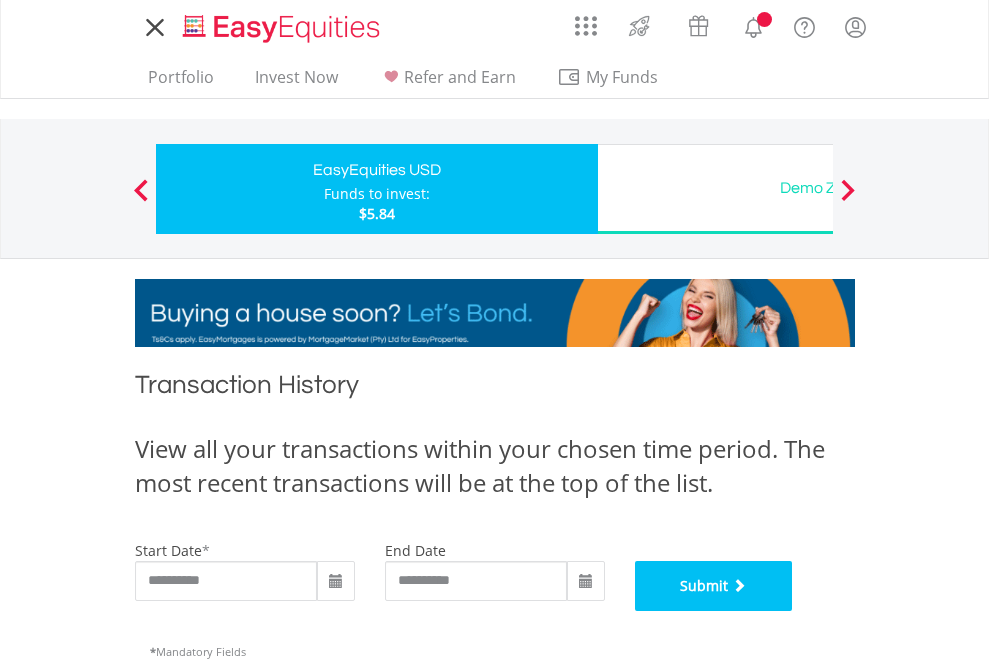 click on "Submit" at bounding box center (714, 586) 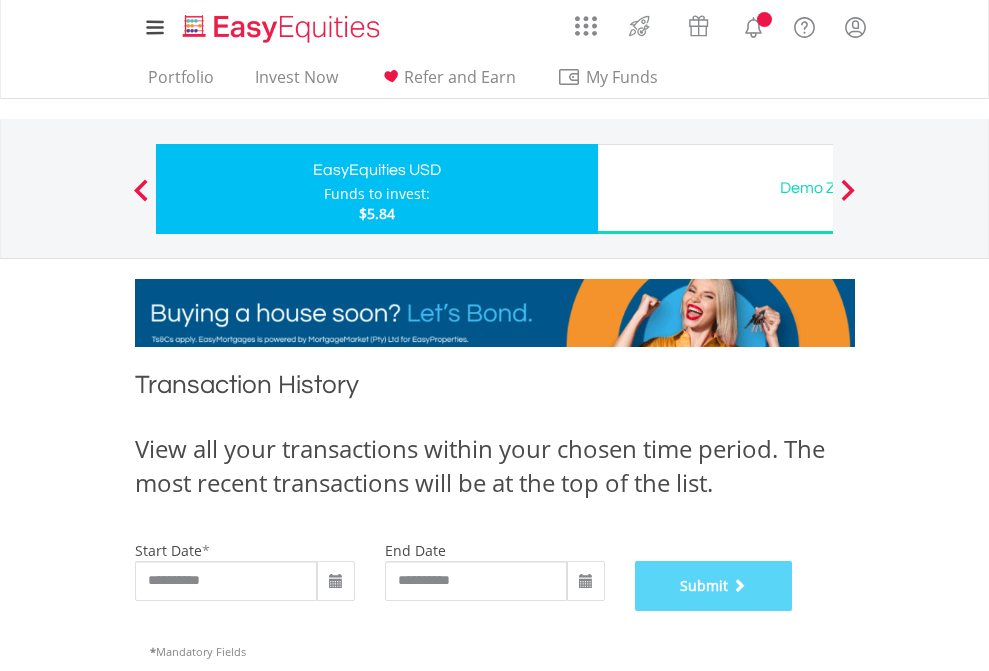 scroll, scrollTop: 811, scrollLeft: 0, axis: vertical 